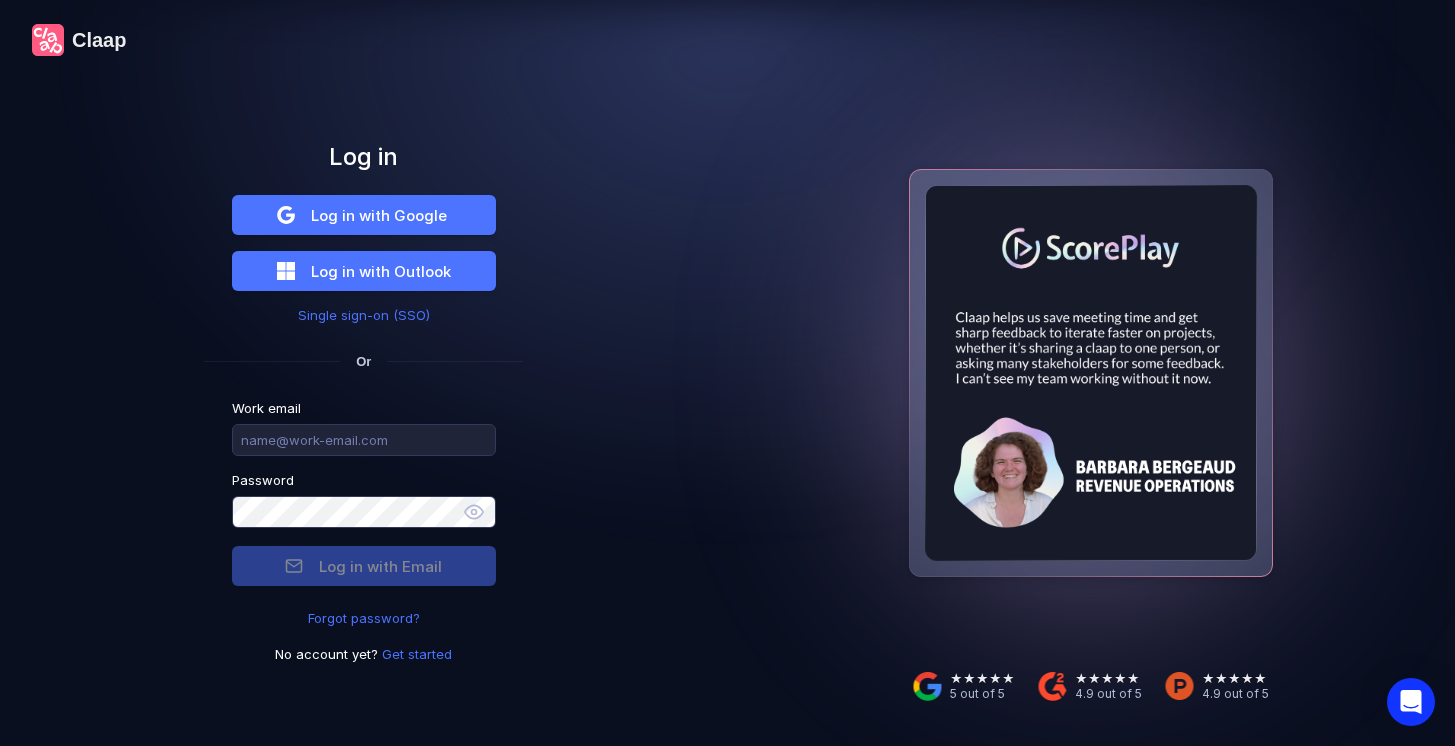 scroll, scrollTop: 0, scrollLeft: 0, axis: both 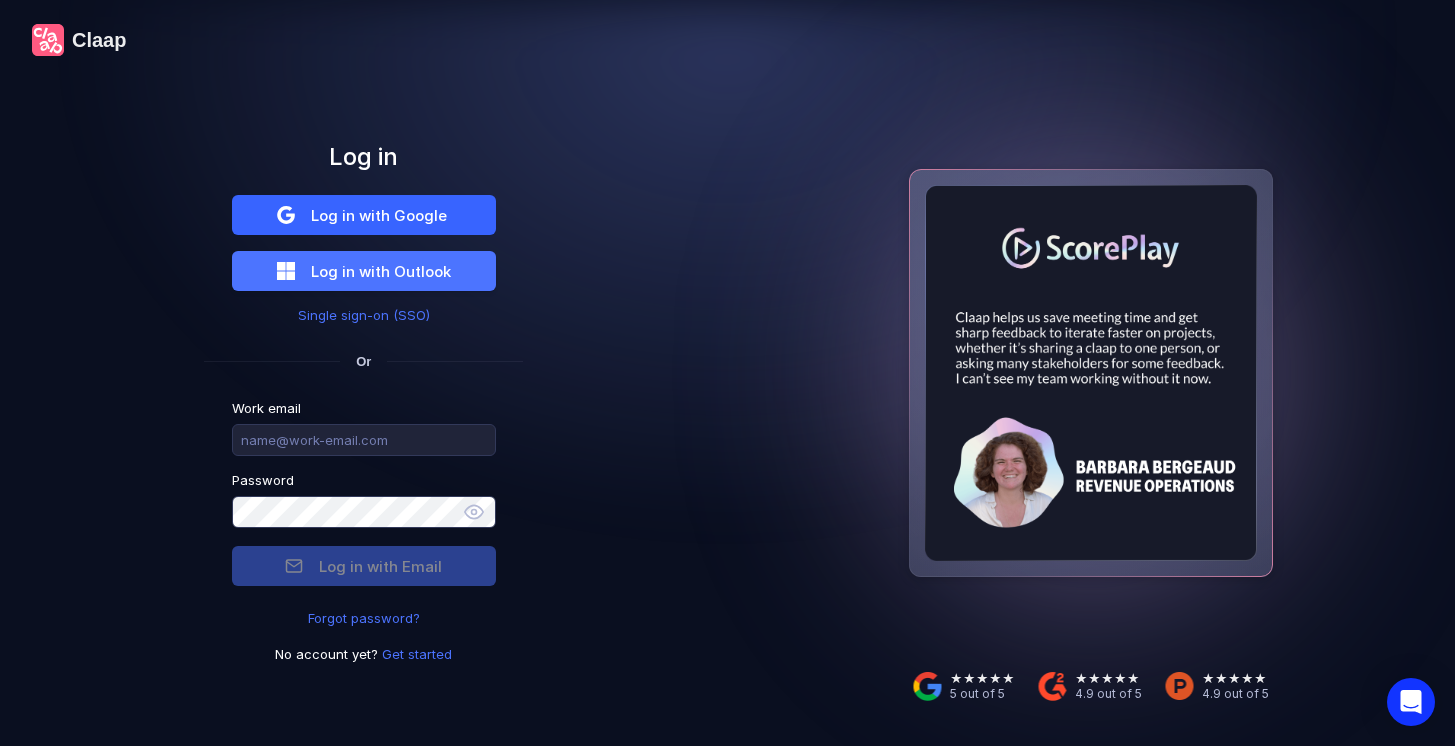 click on "Log in with Google" at bounding box center (379, 215) 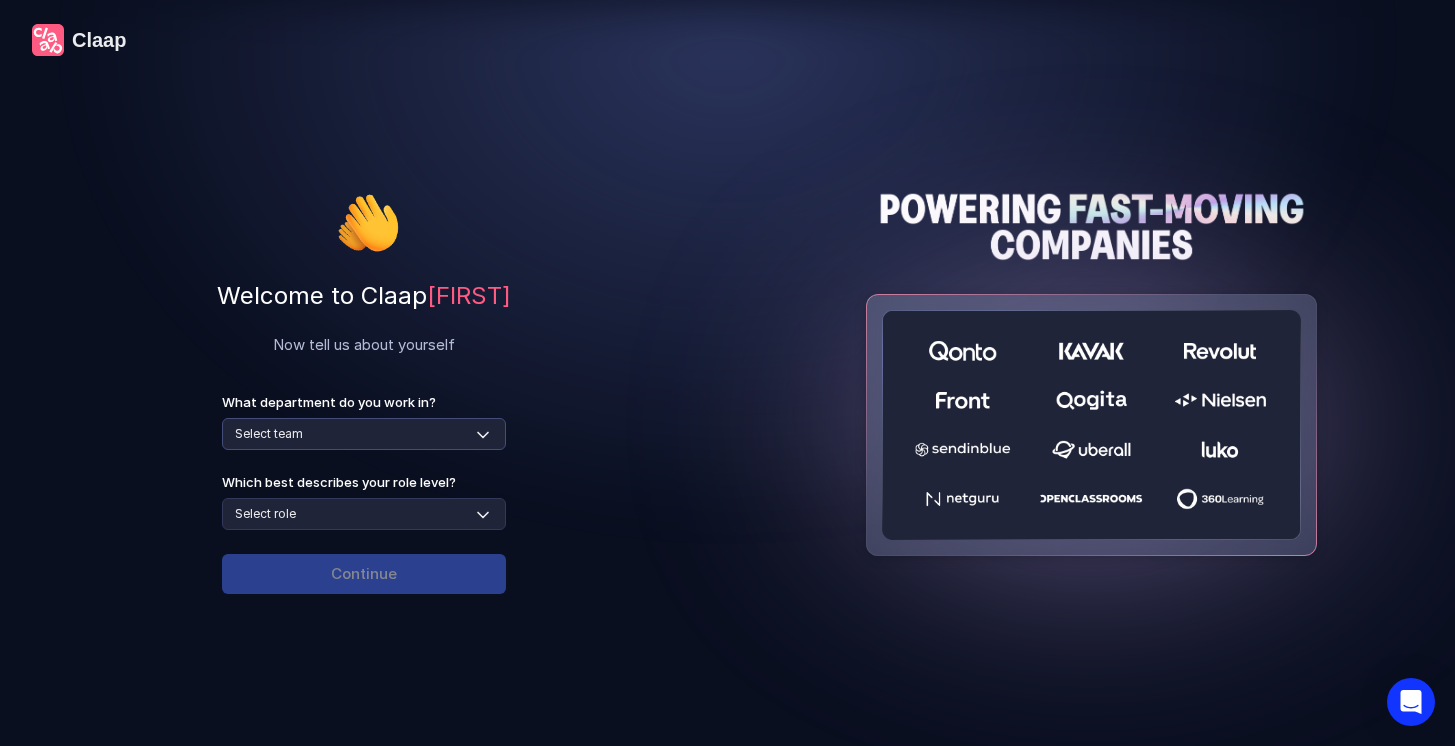 click on "Select team Sales Marketing Operations Customer Support Human Resources Product & Engineering Finance" at bounding box center (364, 434) 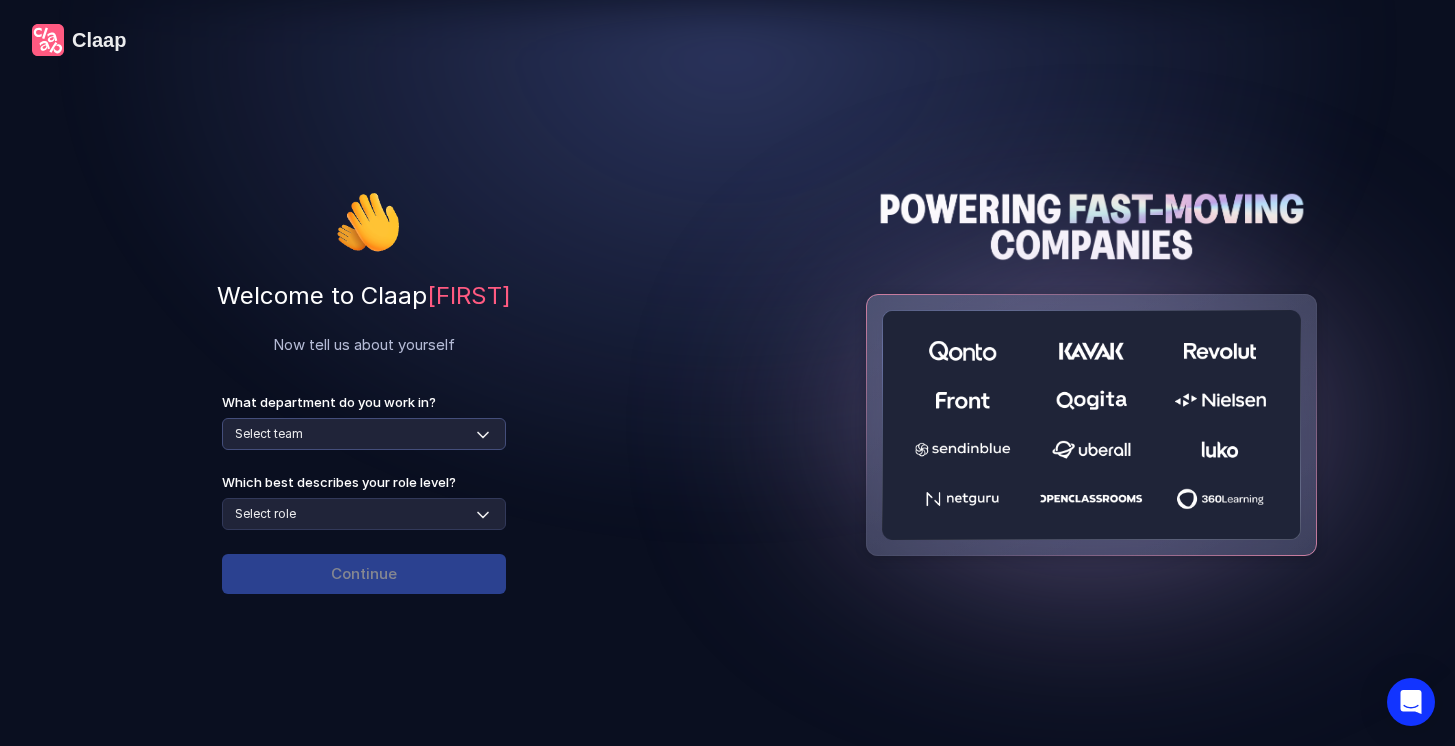 select on "marketing" 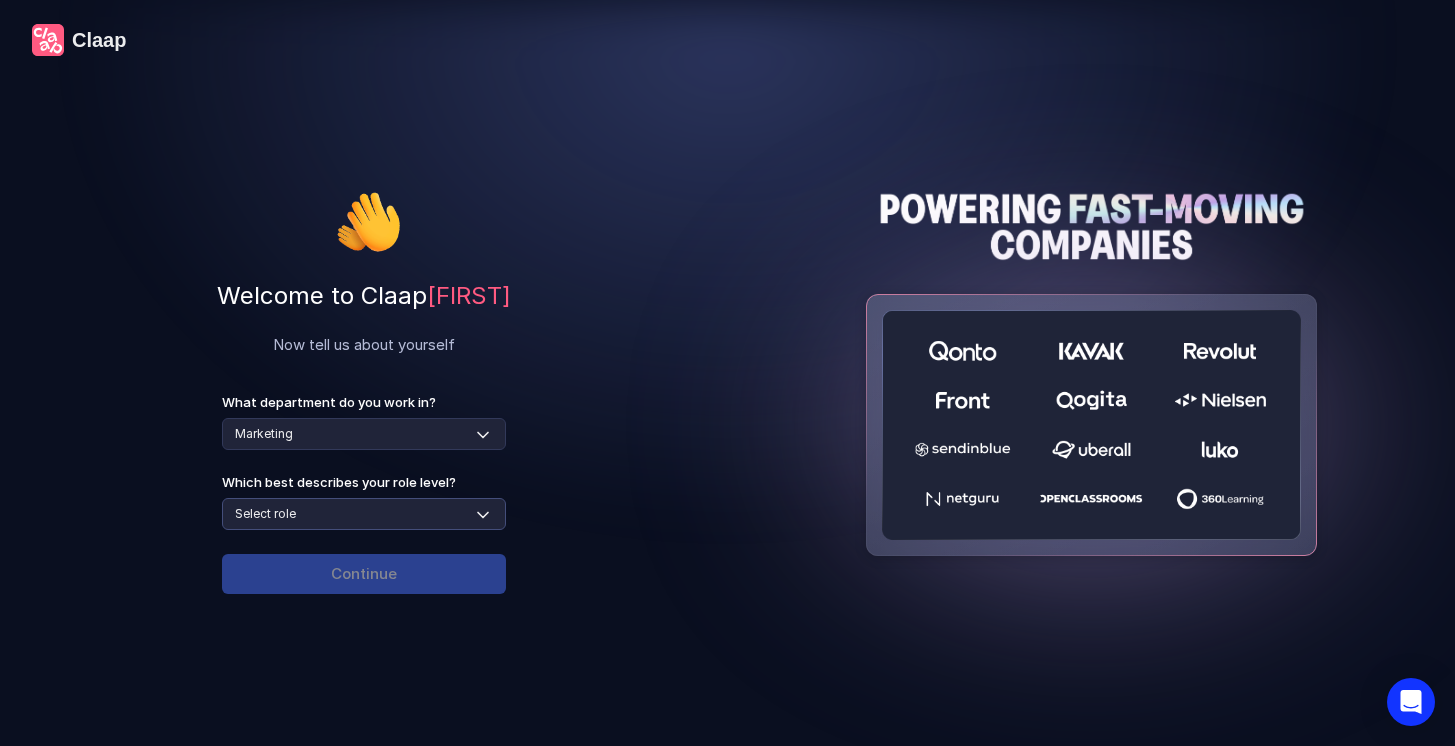 click on "Select role Individual Contributor / Team Member Manager / Team Leader Senior Leadership: Head of, Director, VP, ... Executive / C-suite" at bounding box center (364, 514) 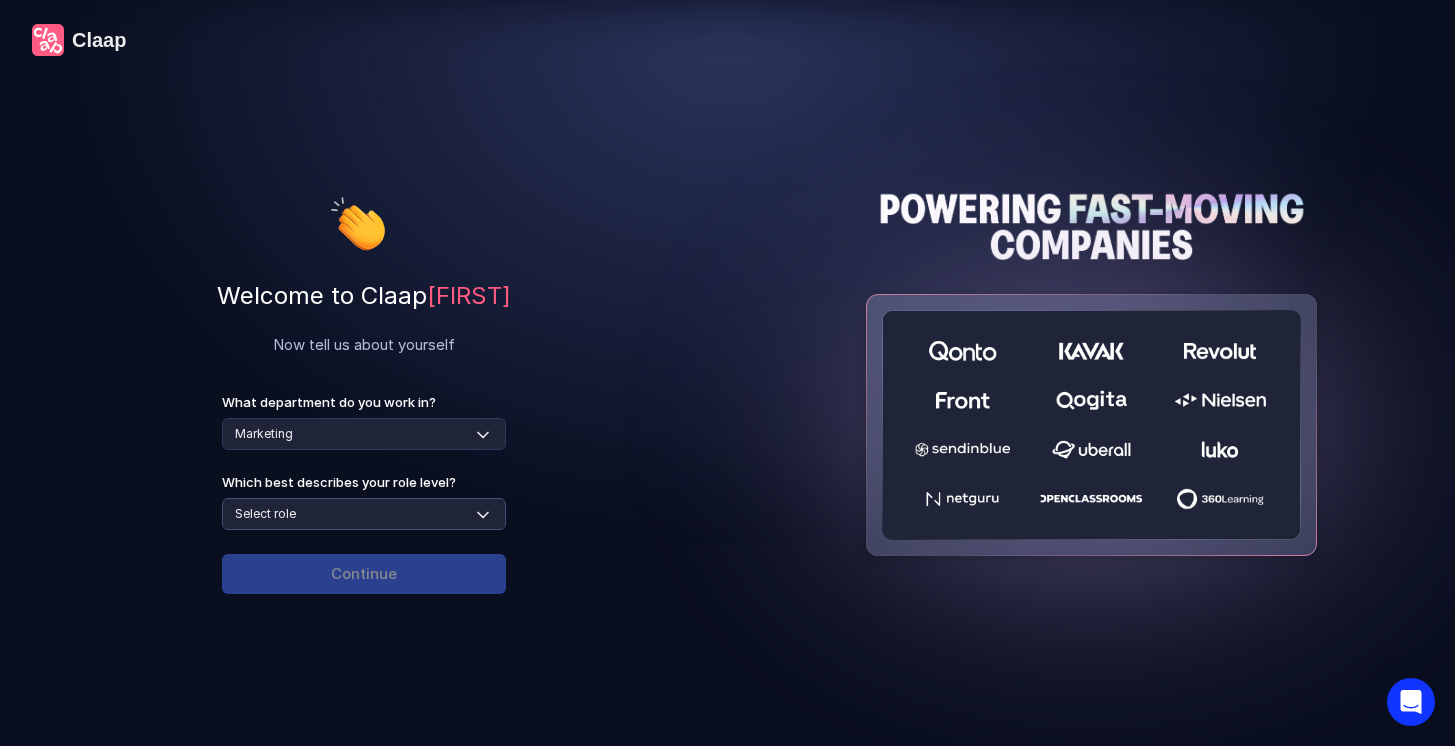select on "manager" 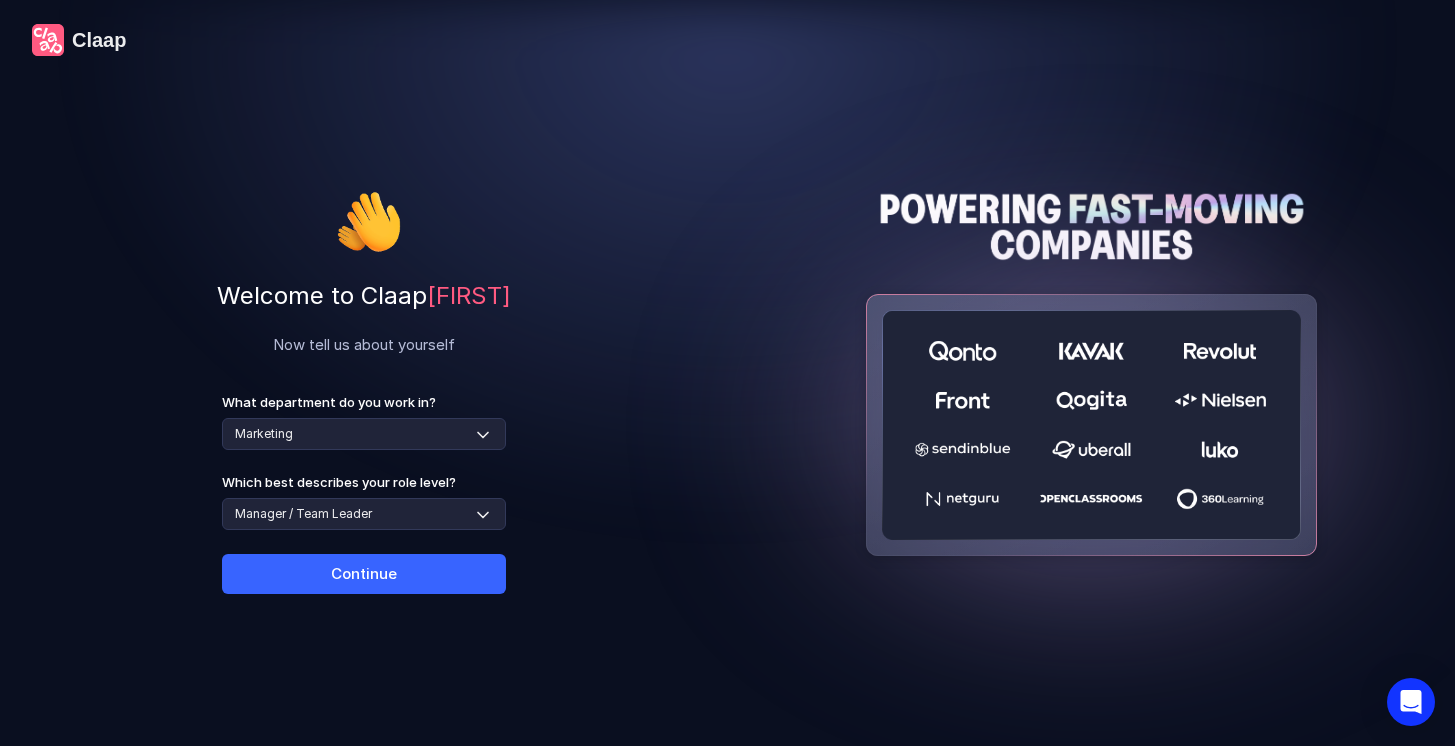 click on "Continue" at bounding box center (364, 574) 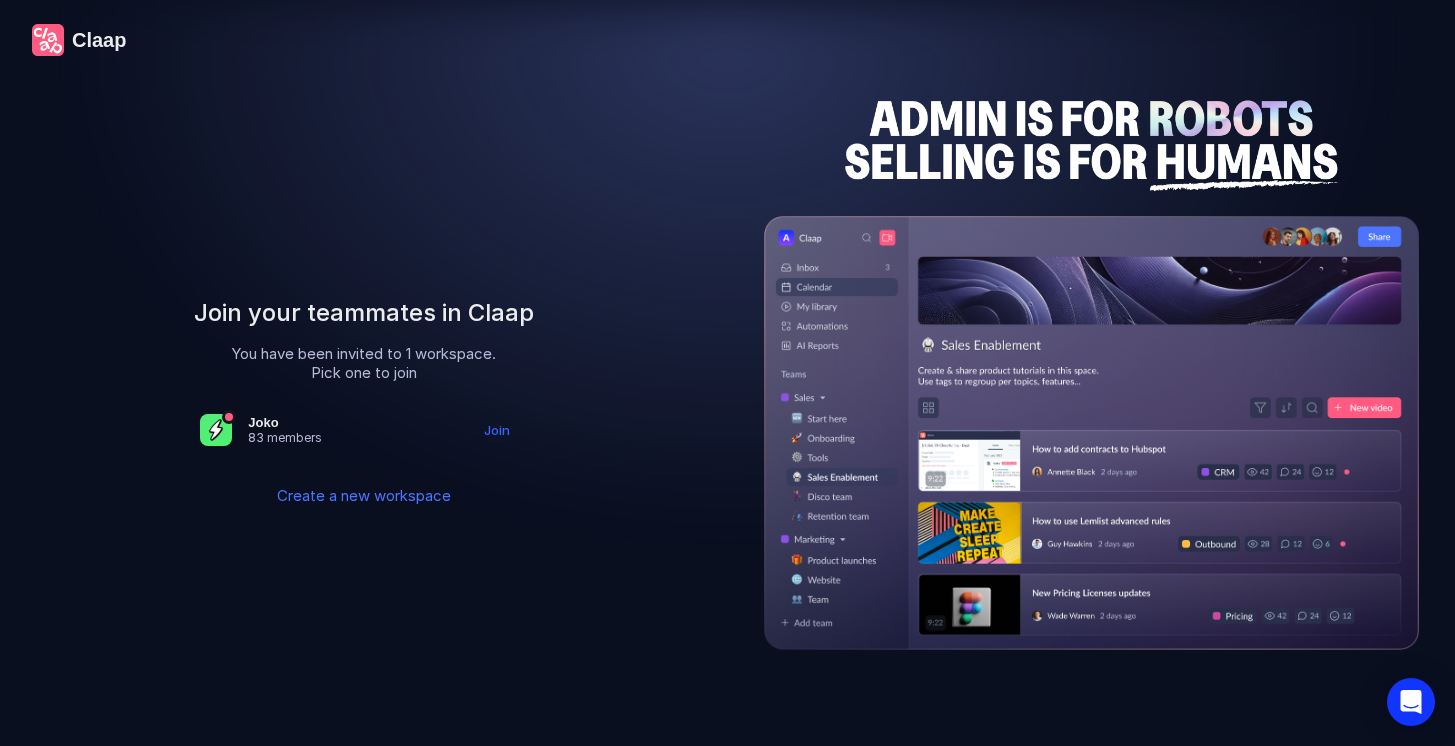 click on "Join" at bounding box center (497, 430) 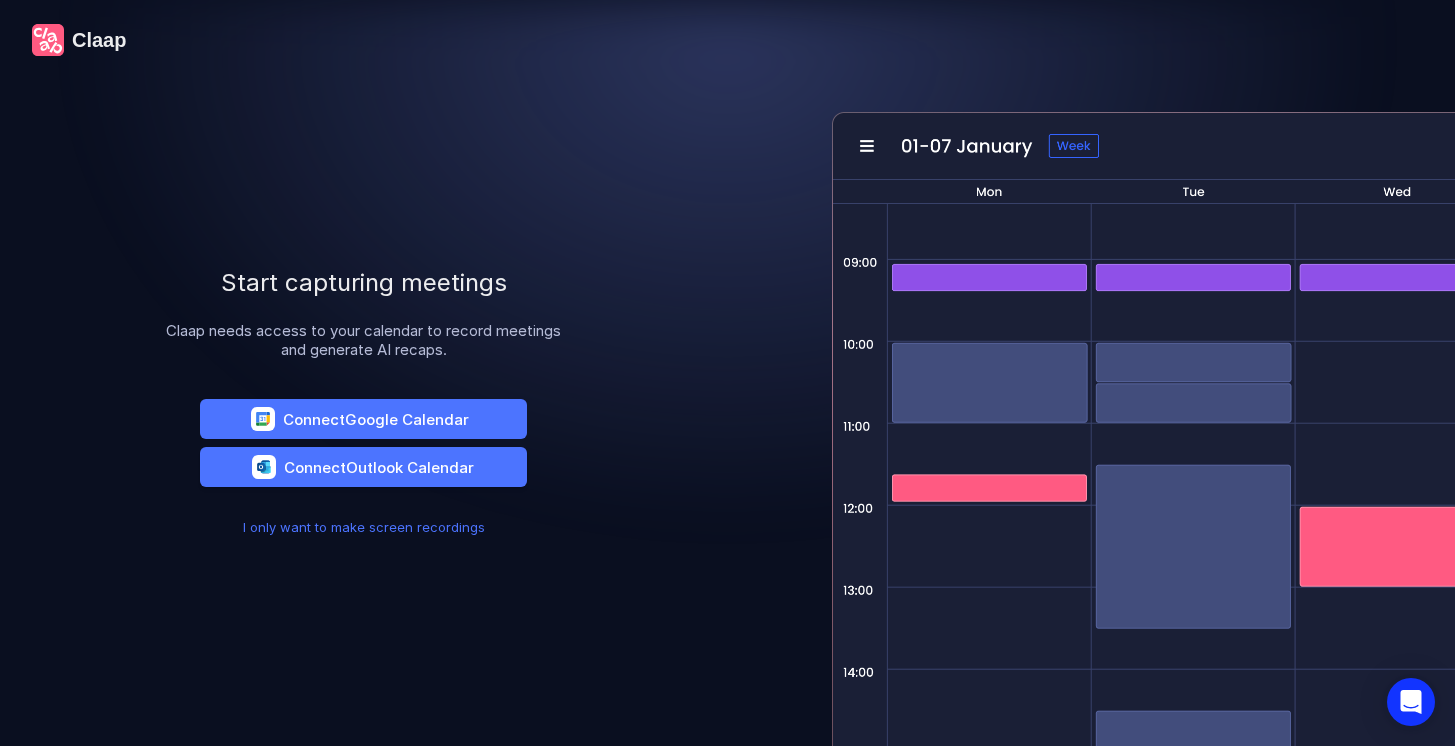 click on "Connect  Google Calendar" at bounding box center [363, 419] 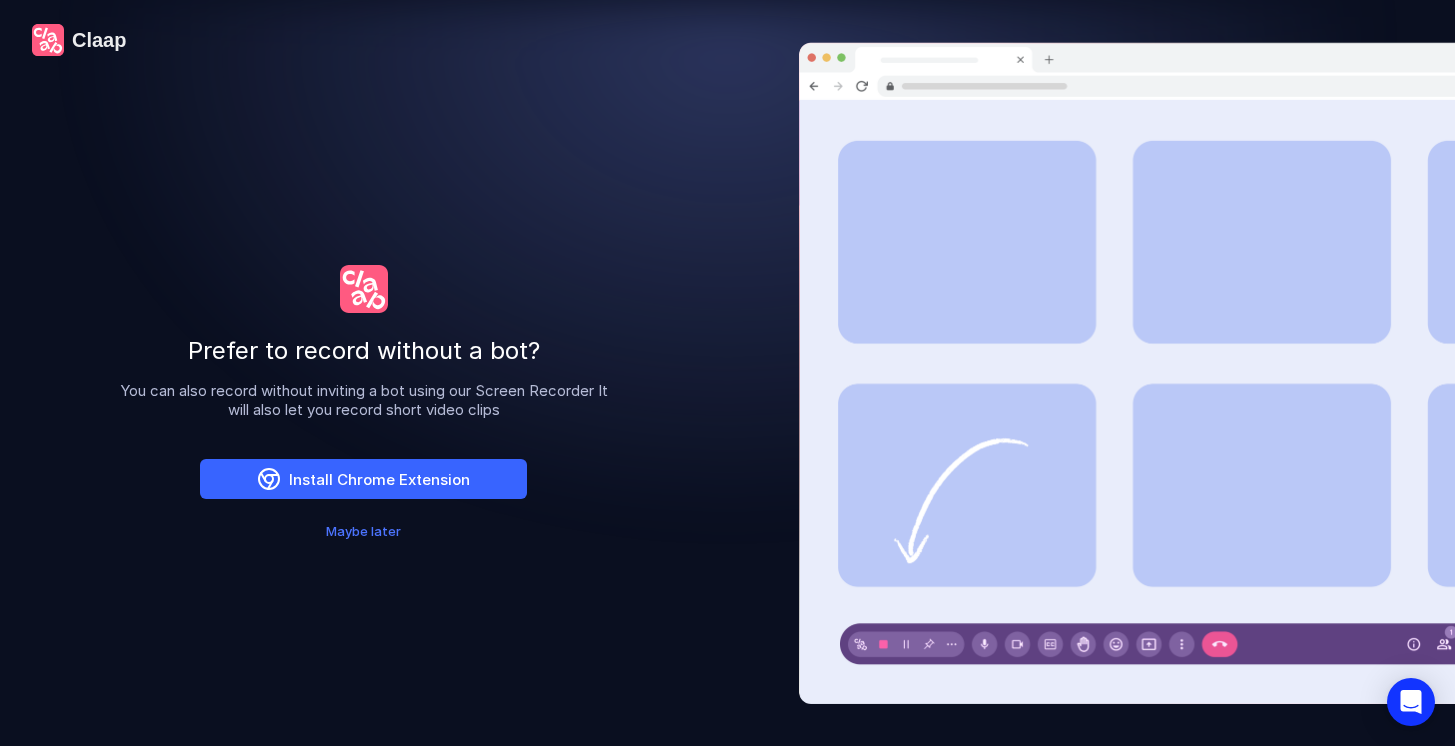click on "Install Chrome Extension" at bounding box center [363, 479] 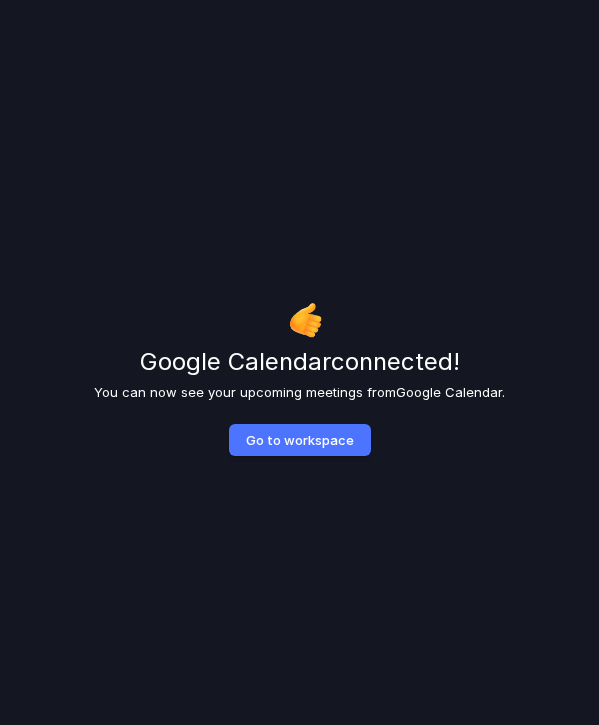 scroll, scrollTop: 0, scrollLeft: 0, axis: both 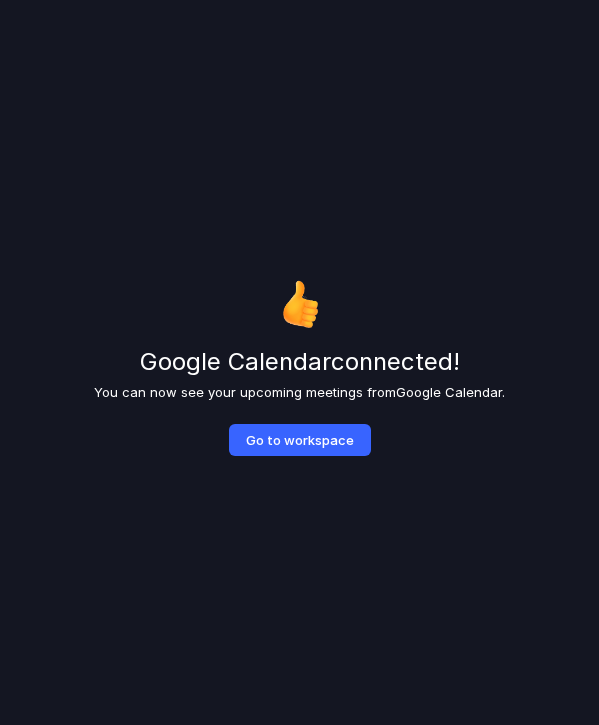 click on "Go to workspace" at bounding box center [300, 440] 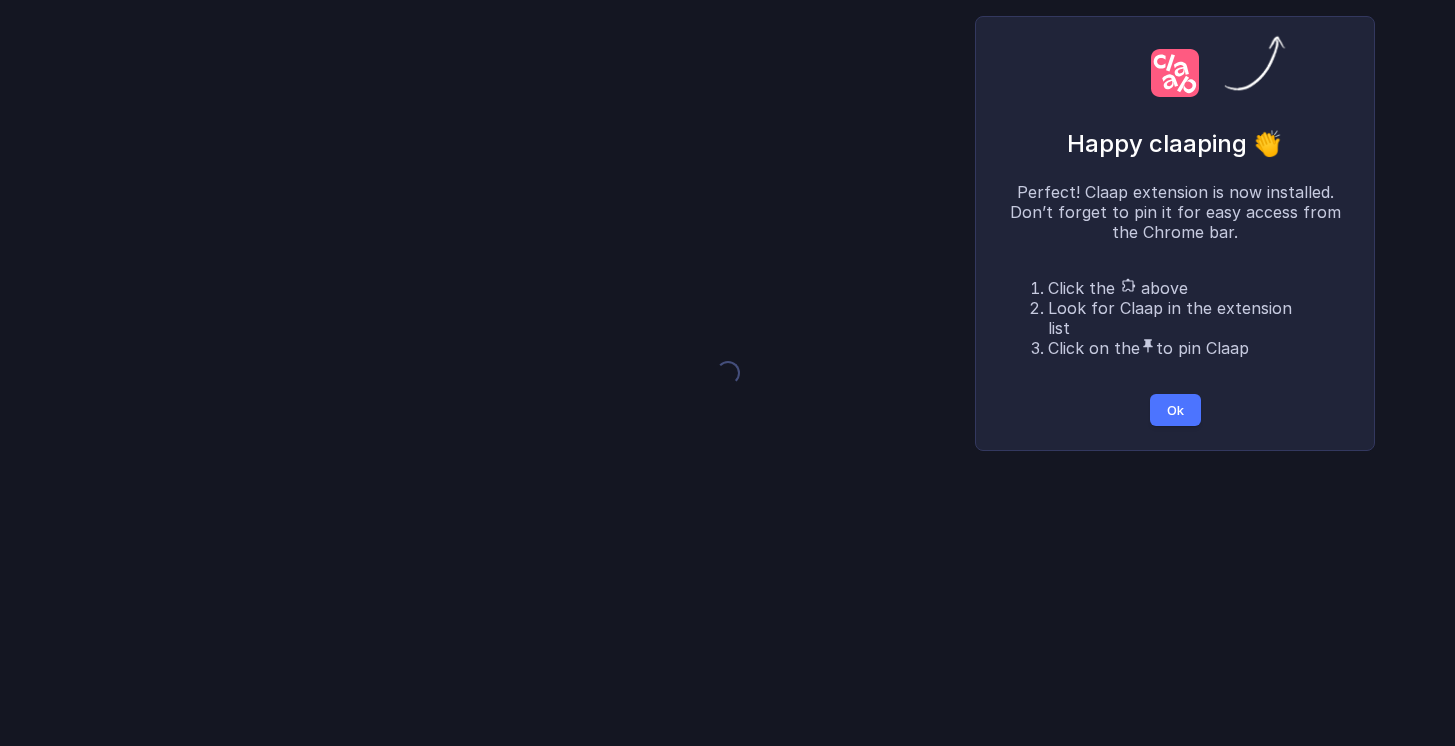 scroll, scrollTop: 0, scrollLeft: 0, axis: both 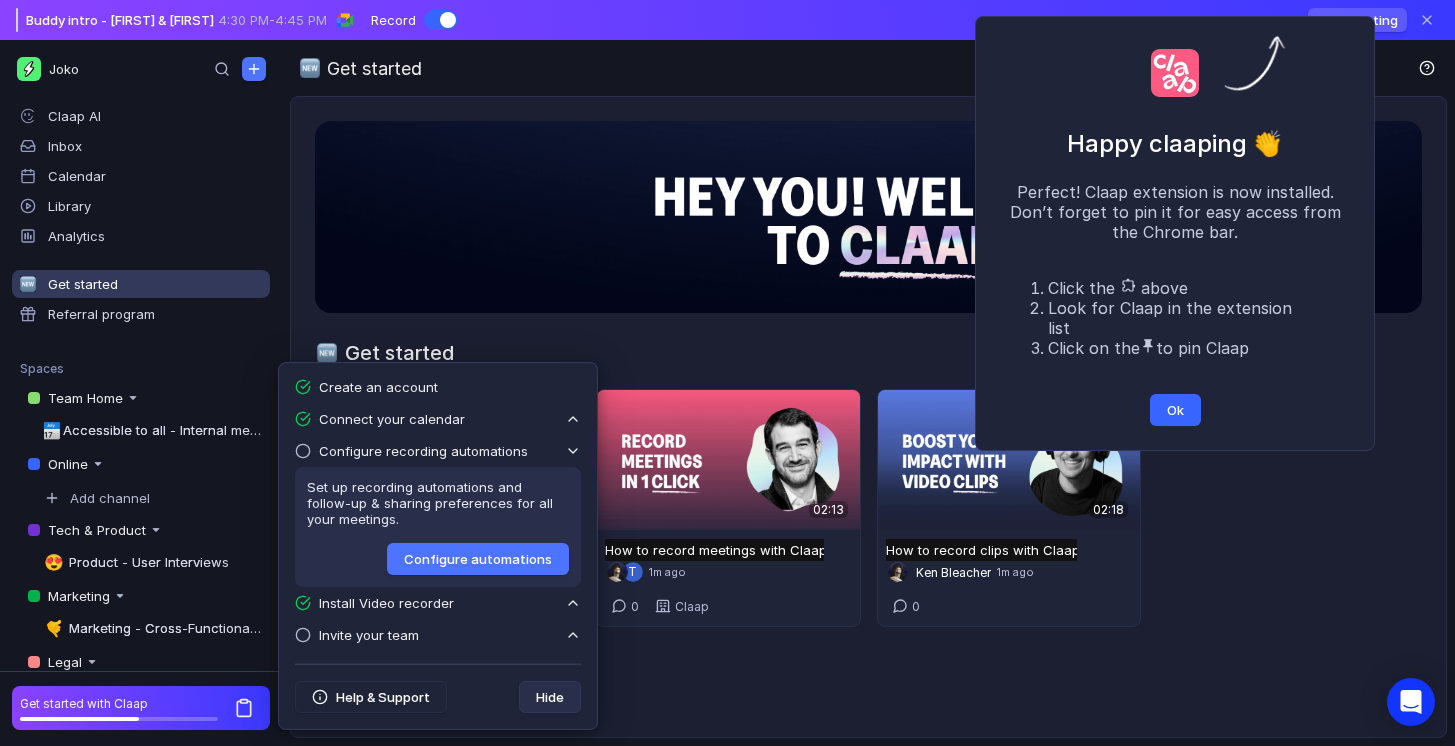 click on "Ok" at bounding box center (1175, 410) 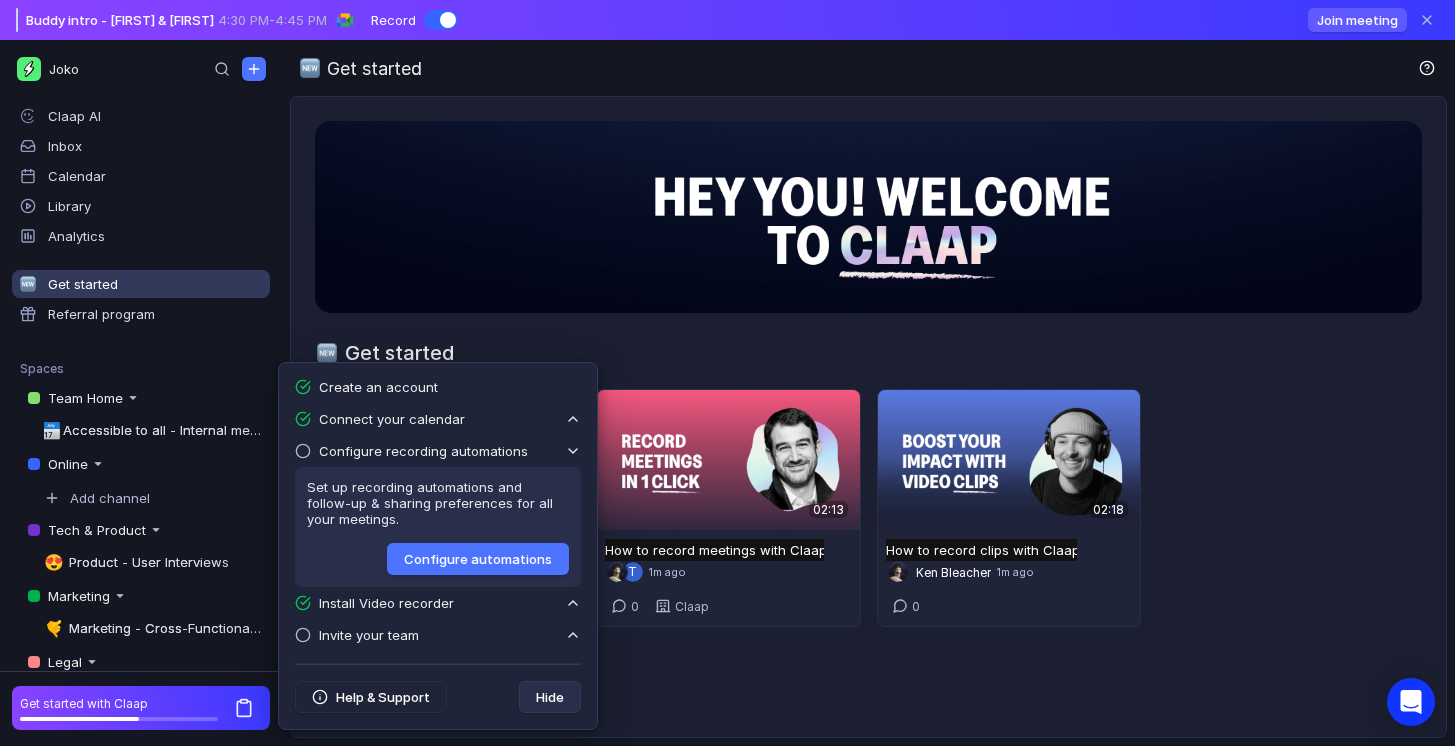 click on "Get started 01:38 Get started with Claap Get started with Claap Untitled Ken Bleacher 1m ago 0 02:13 How to record meetings with Claap How to record meetings with Claap Untitled T 1m ago 0 Claap 02:18 How to record clips with Claap How to record clips with Claap Untitled Ken Bleacher 1m ago 0" at bounding box center (868, 482) 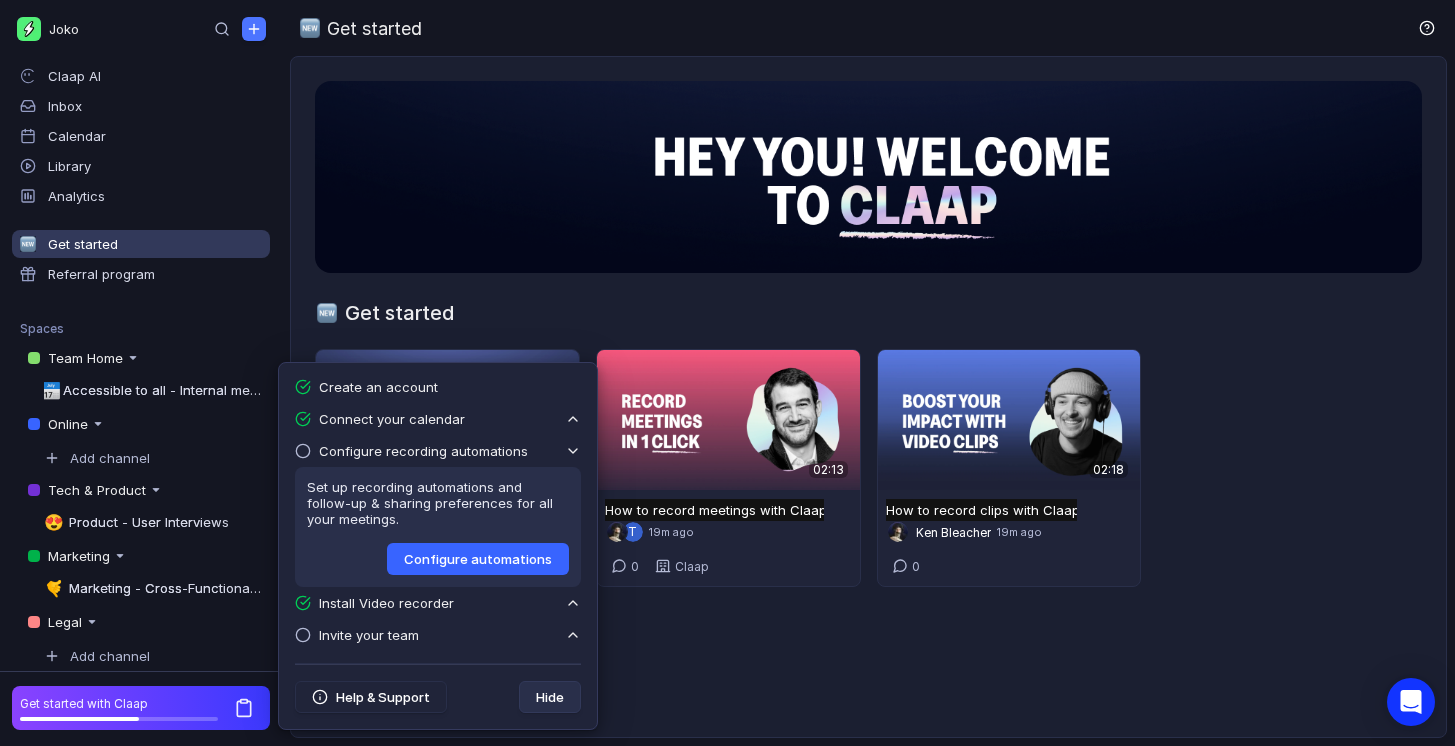 click on "Configure automations" at bounding box center (478, 559) 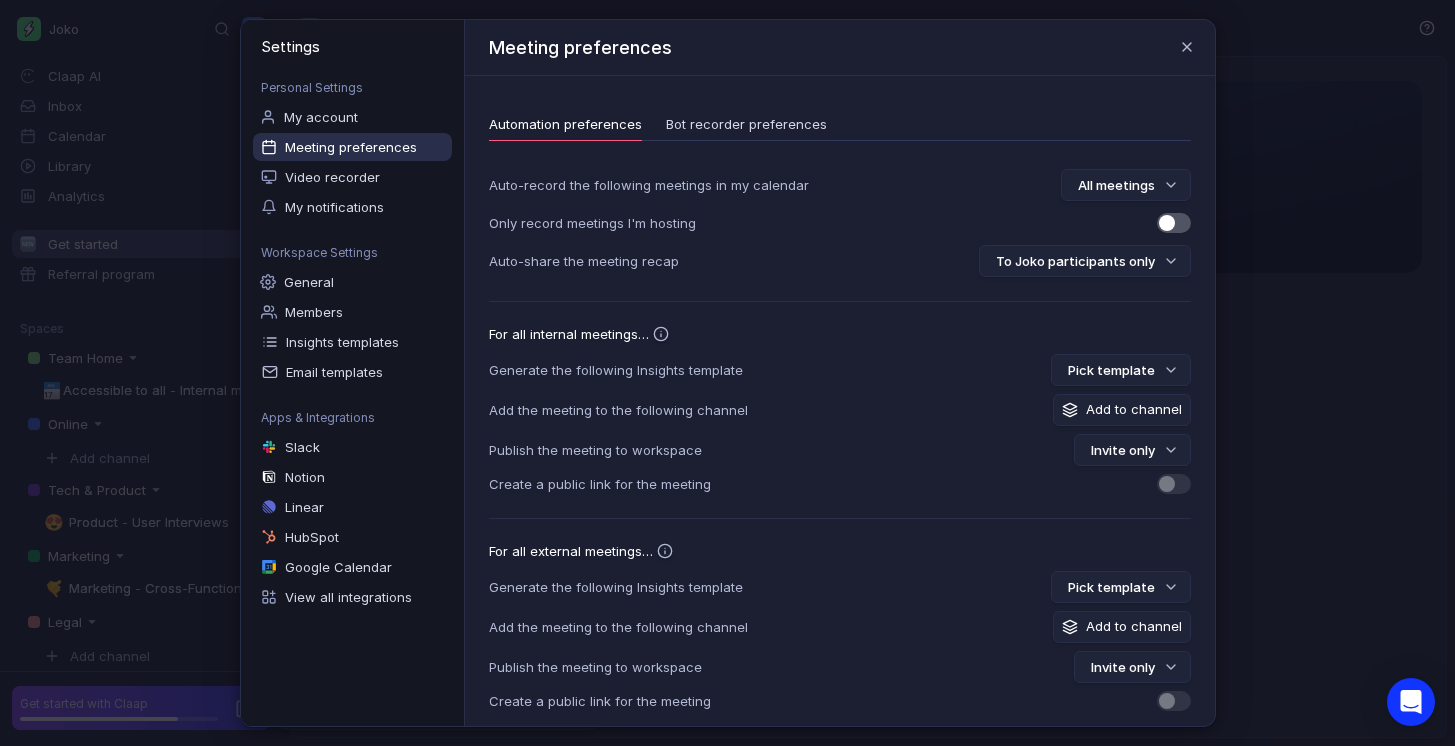 click at bounding box center (1174, 223) 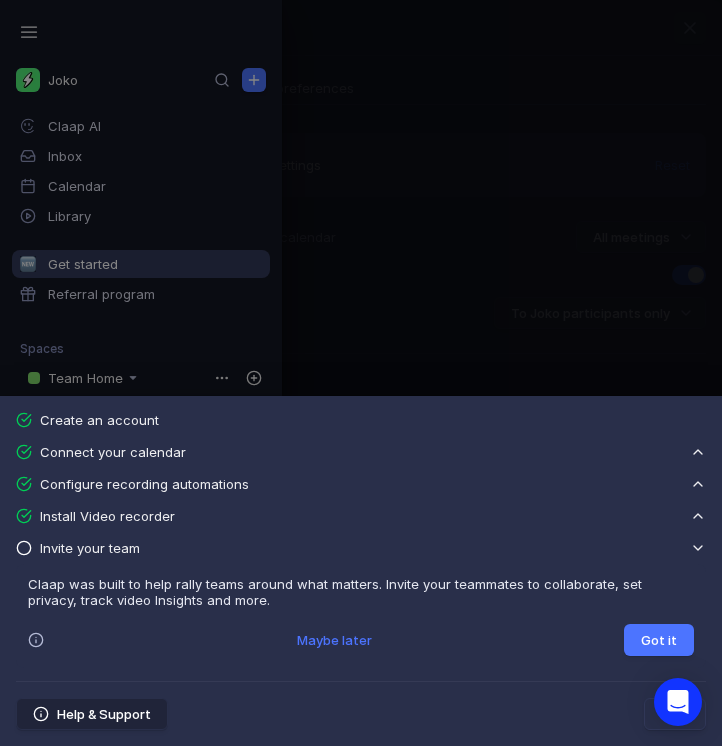 click on "Create an account Connect your calendar Configure recording automations Install Video recorder Invite your team Claap was built to help rally teams around what matters. Invite your teammates to collaborate, set privacy, track video Insights and more. Maybe later Got it   Help & Support Hide" at bounding box center (361, 373) 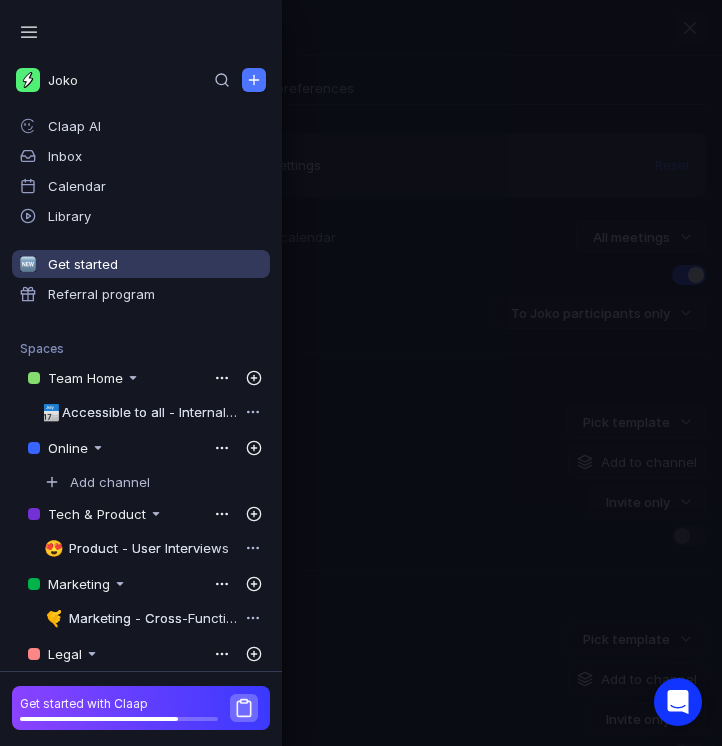 click on "Get started with Claap" at bounding box center [141, 708] 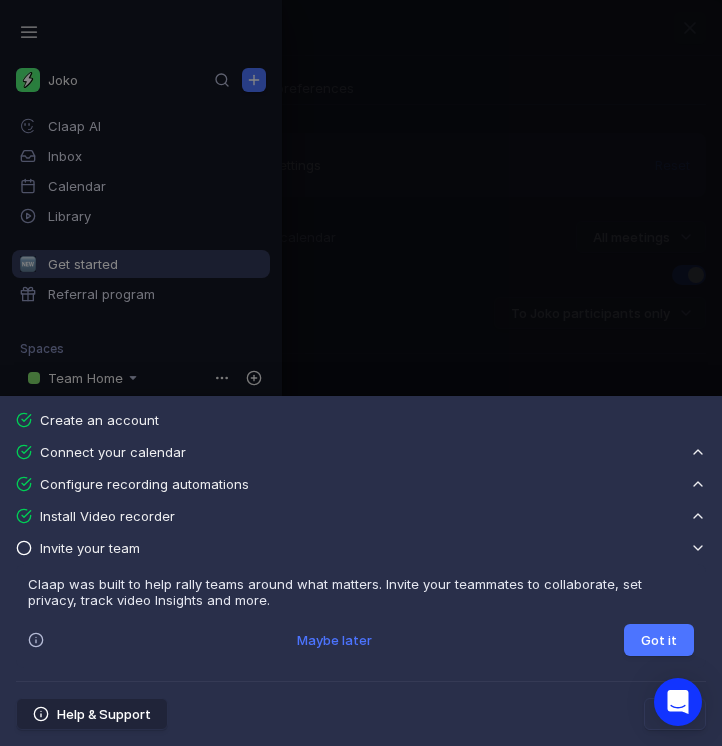 click on "Configure recording automations" at bounding box center [113, 452] 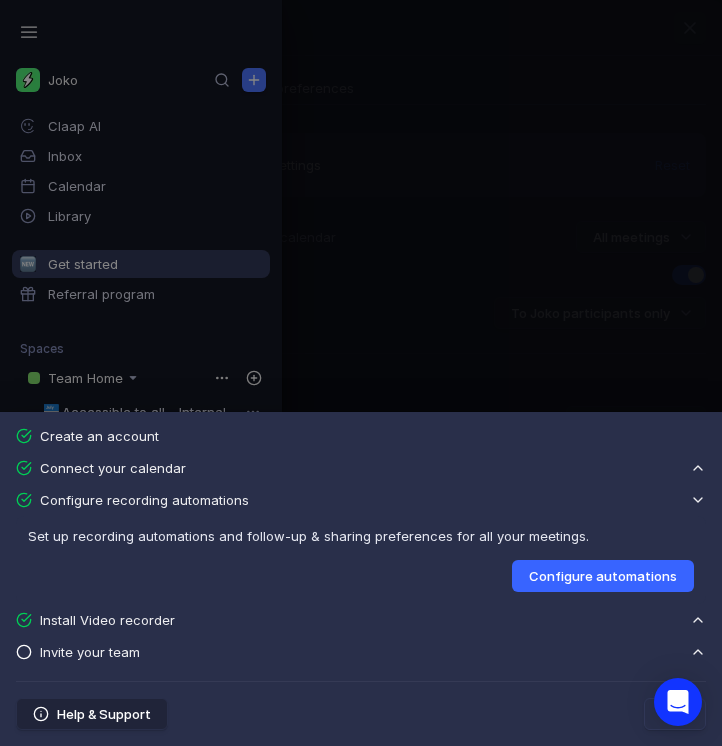 click on "Configure automations" at bounding box center [603, 576] 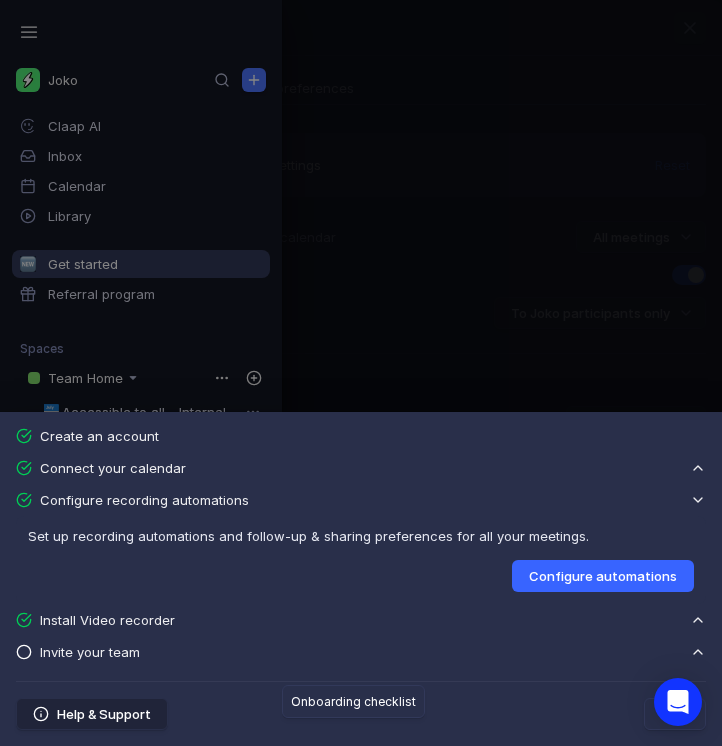 click on "Configure automations" at bounding box center [603, 576] 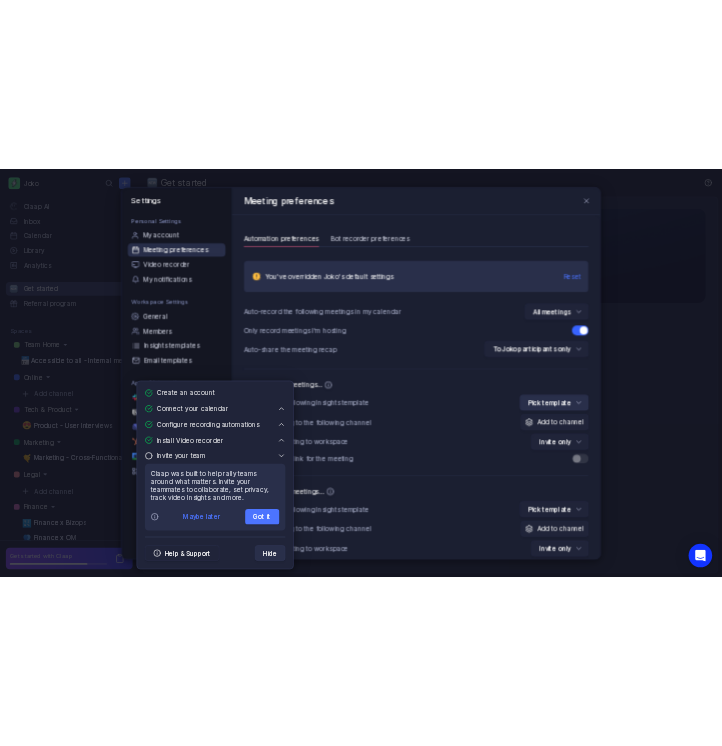 scroll, scrollTop: 46, scrollLeft: 0, axis: vertical 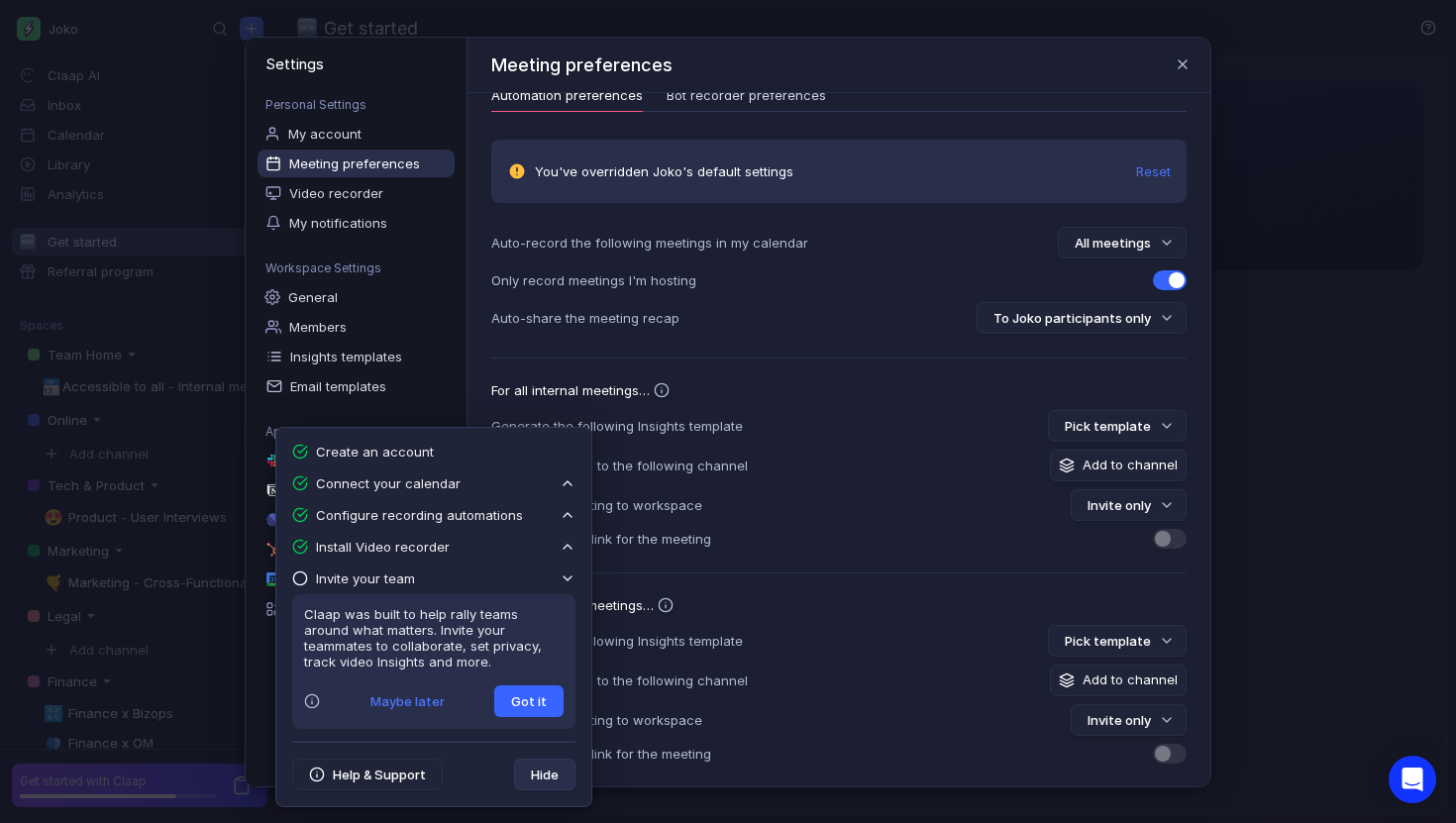click on "Got it" at bounding box center (529, 701) 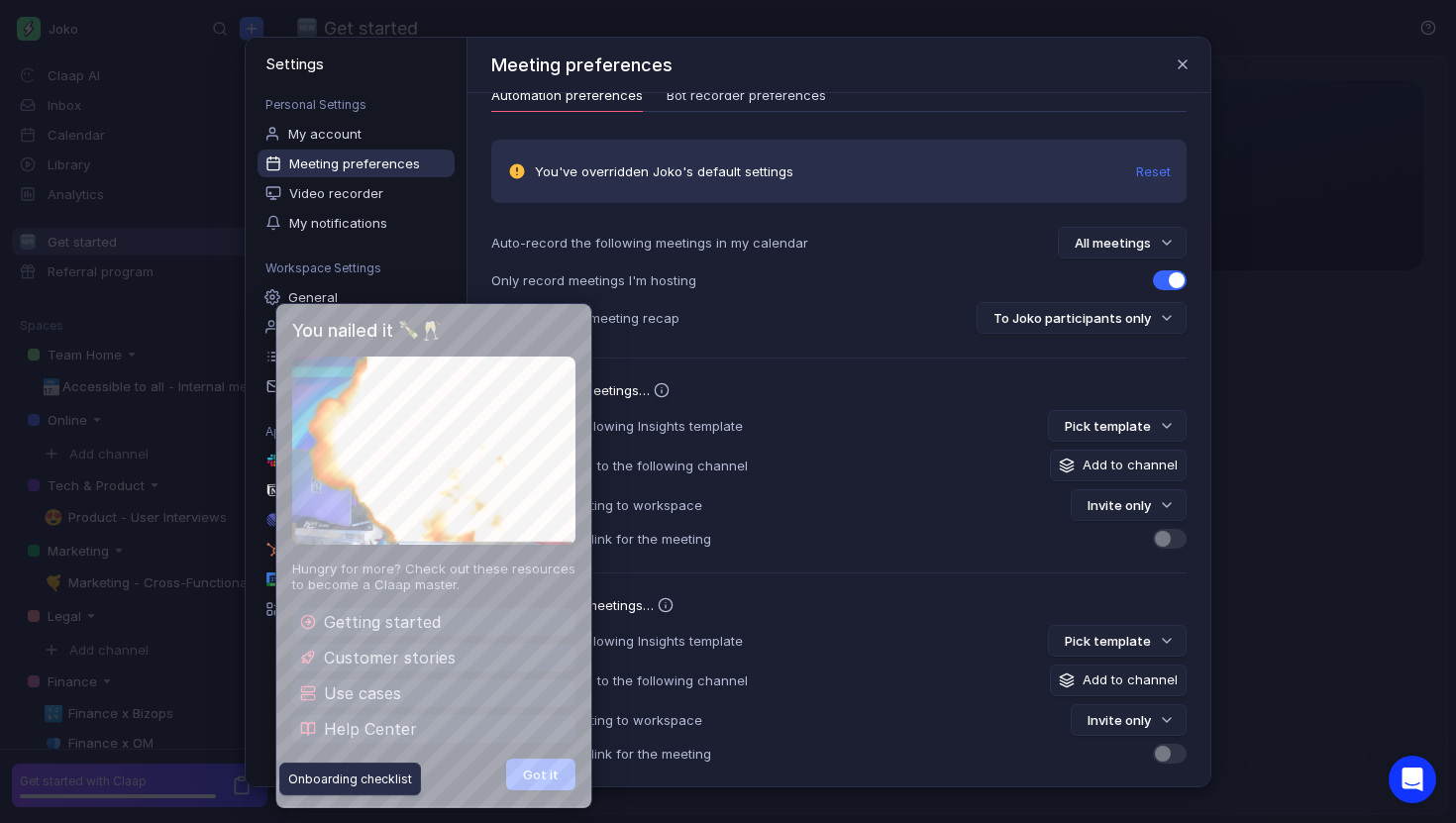 click on "You nailed it 🍾🥂 Hungry for more? Check out these resources to become a Claap master. Getting started Customer stories Use cases Help Center Got it" at bounding box center (434, 555) 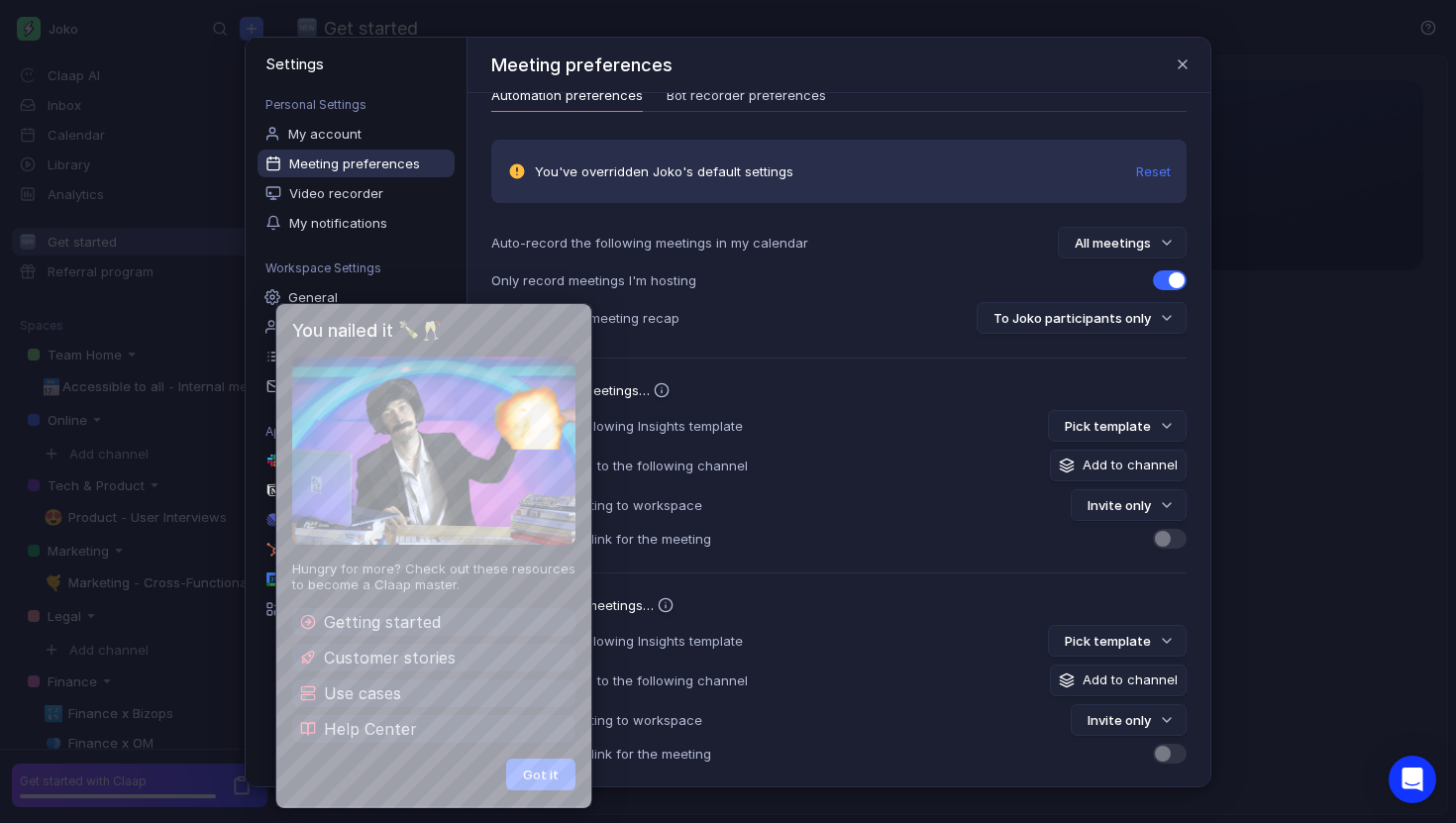 click on "Got it" at bounding box center [541, 774] 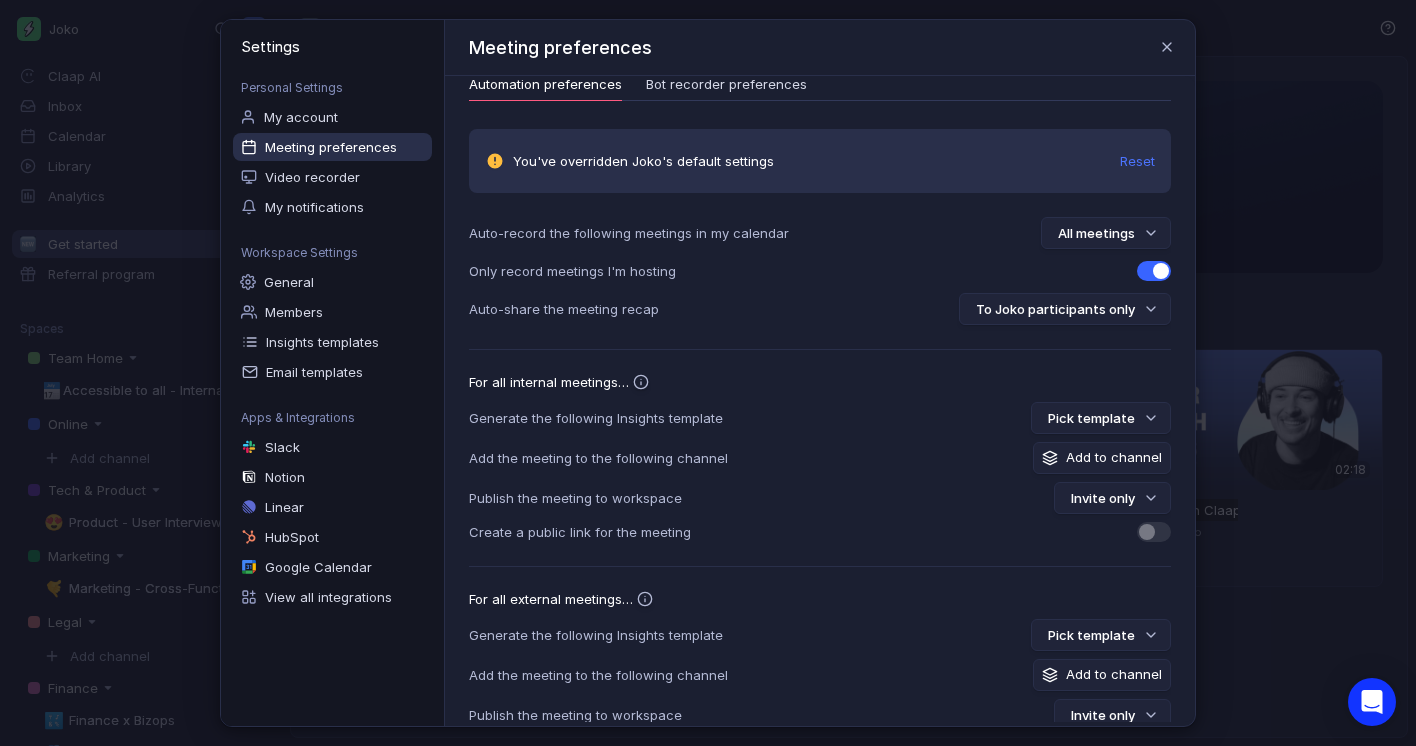 scroll, scrollTop: 0, scrollLeft: 0, axis: both 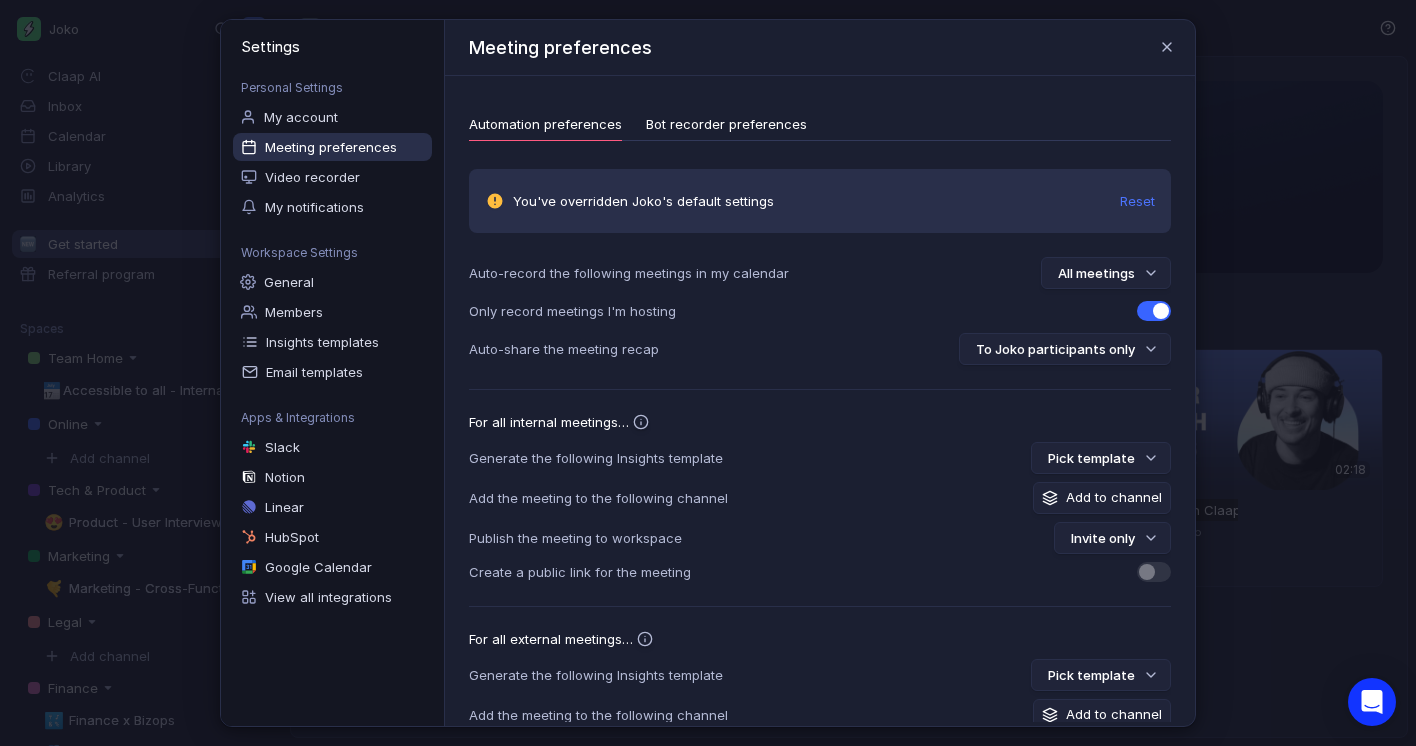 click on "Bot recorder preferences" at bounding box center [726, 124] 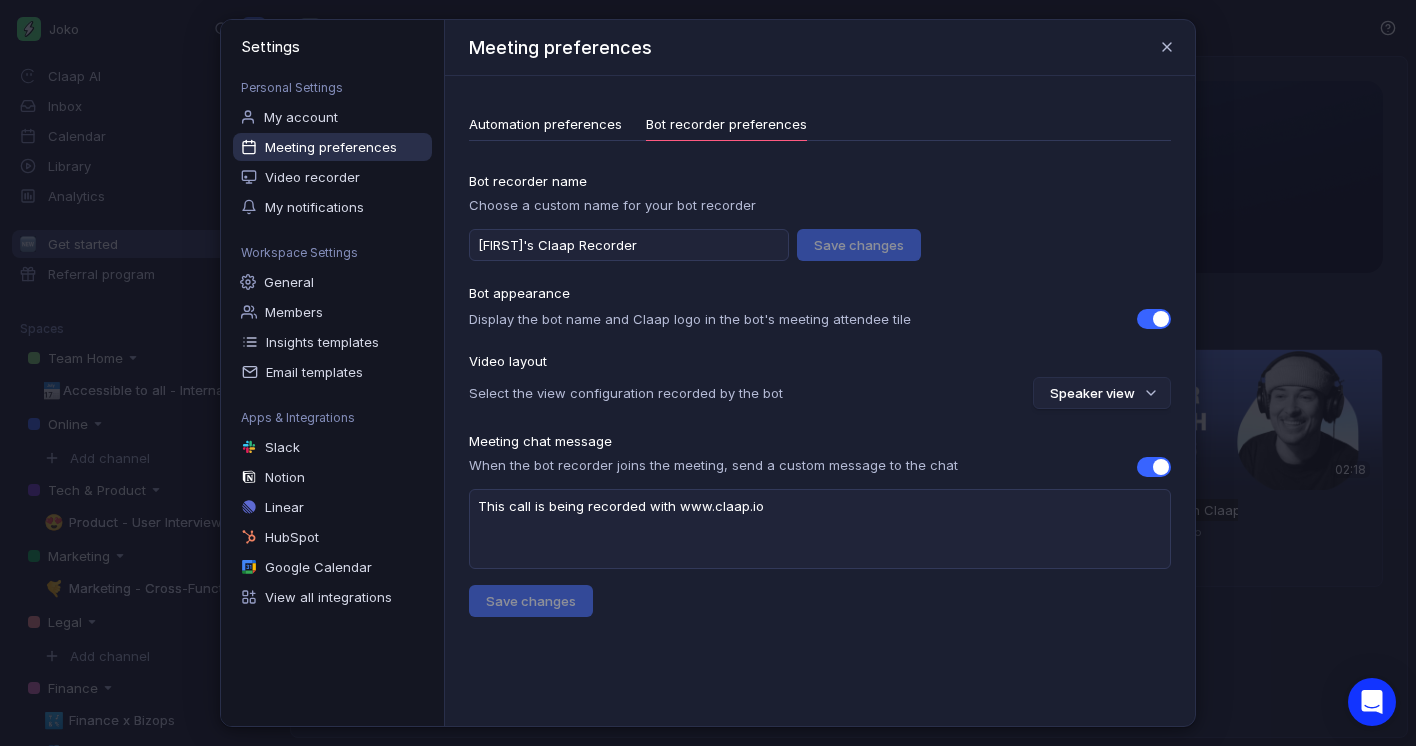 click on "Automation preferences" at bounding box center (545, 124) 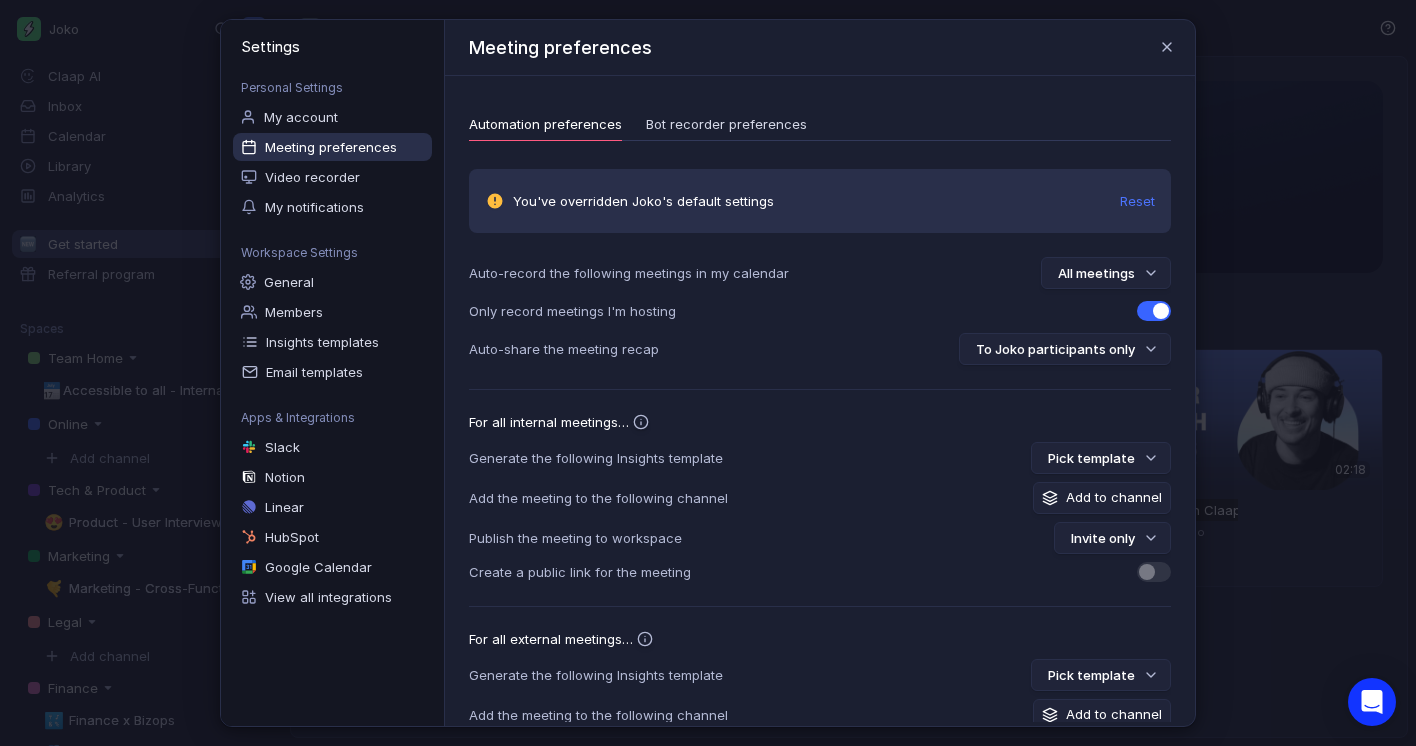 scroll, scrollTop: 100, scrollLeft: 0, axis: vertical 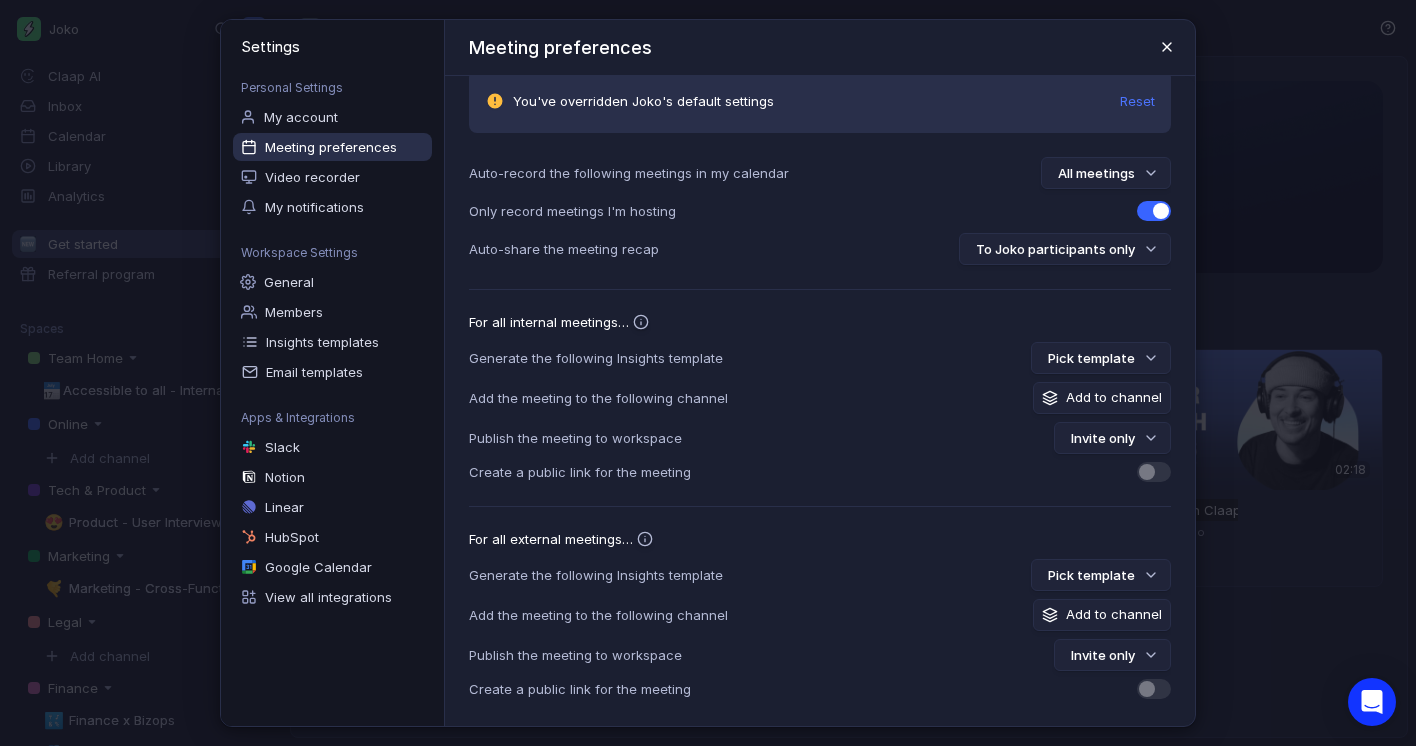 click at bounding box center [1167, 47] 